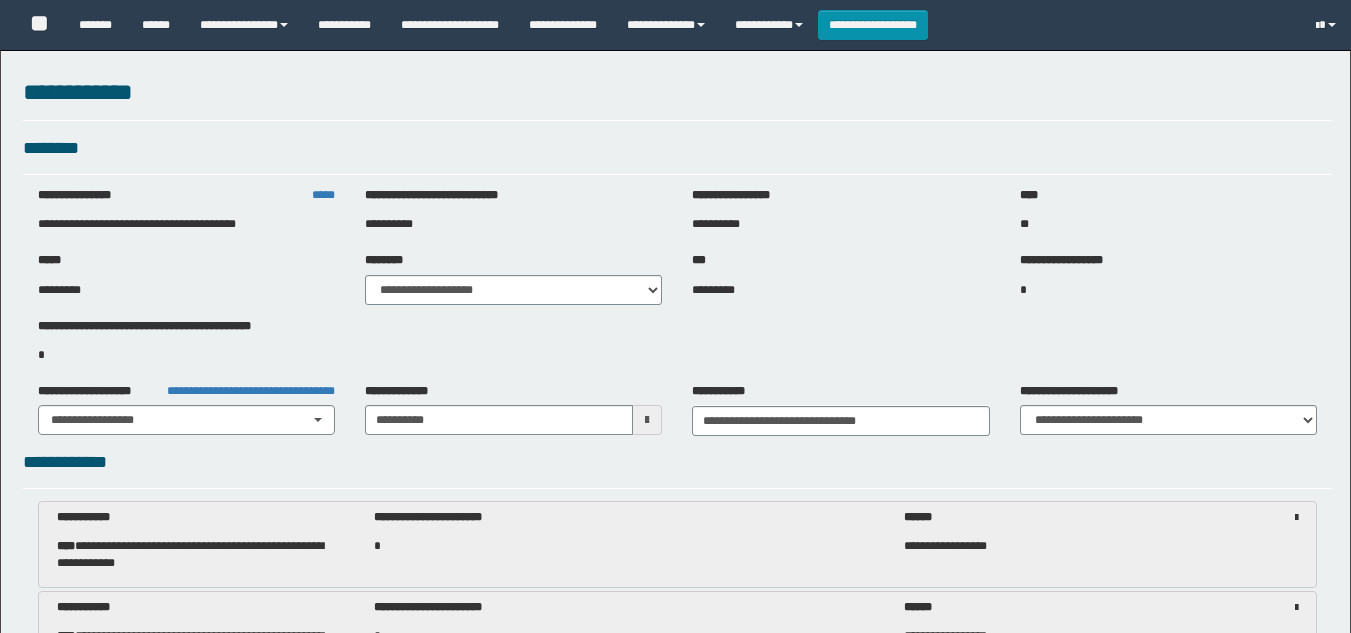 select on "***" 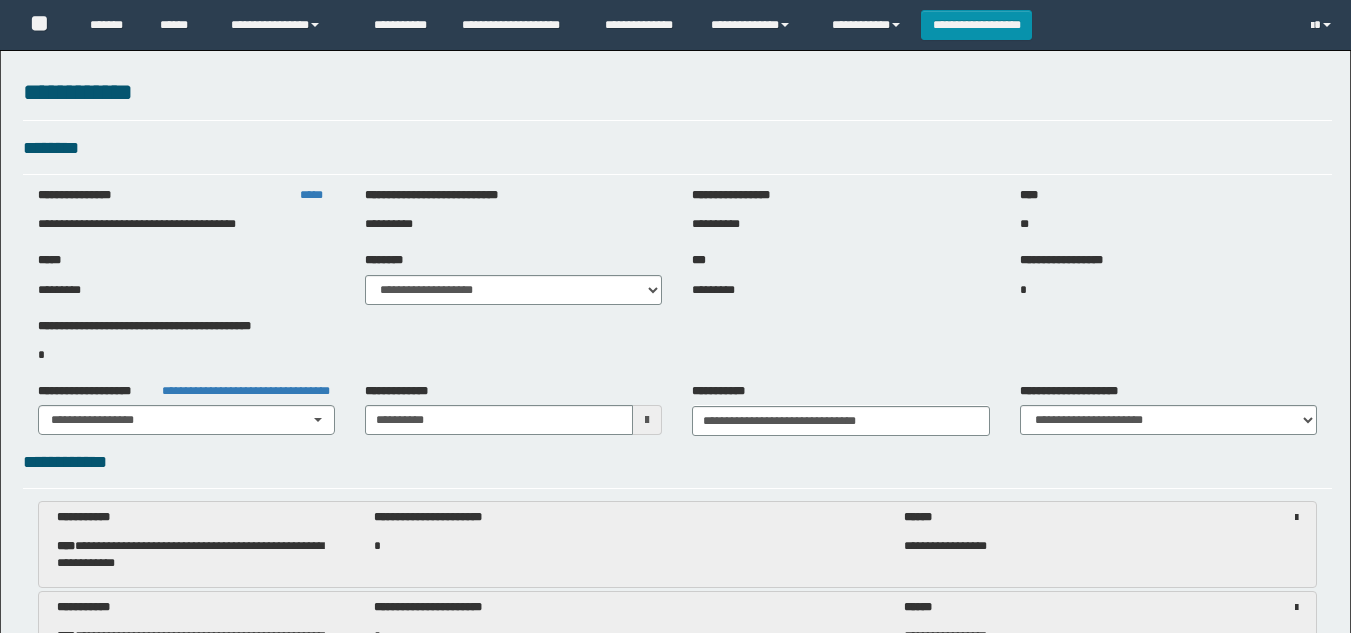 scroll, scrollTop: 0, scrollLeft: 0, axis: both 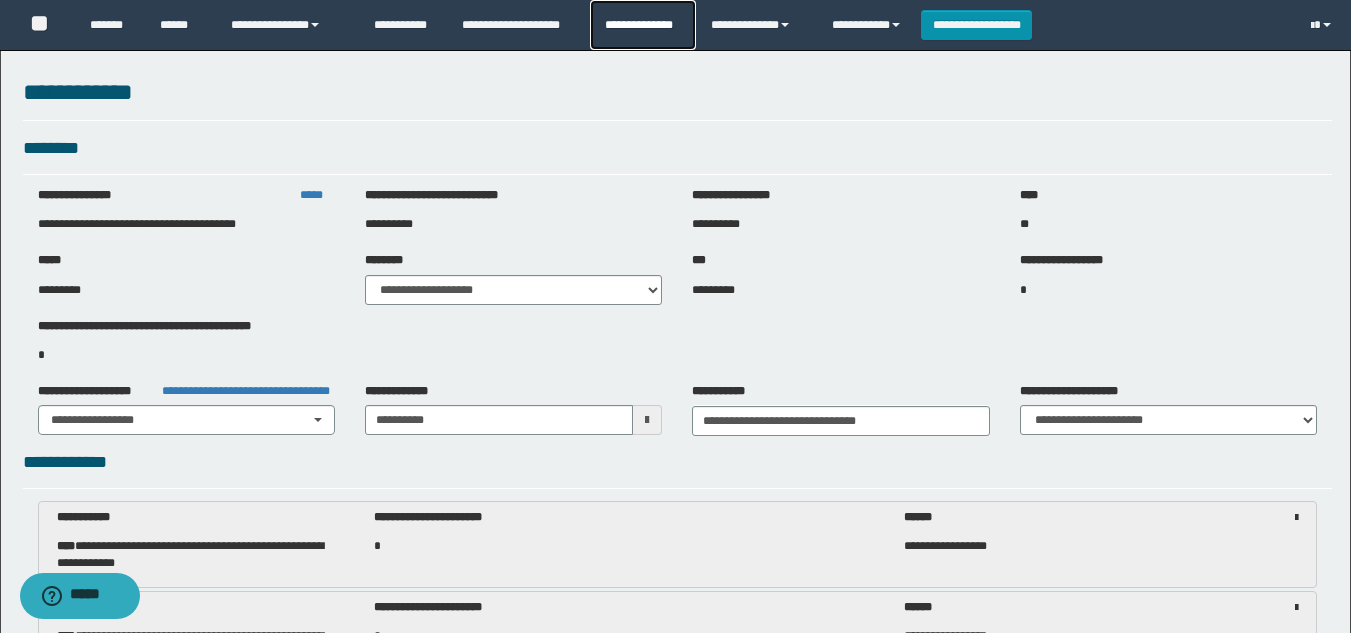 click on "**********" at bounding box center [642, 25] 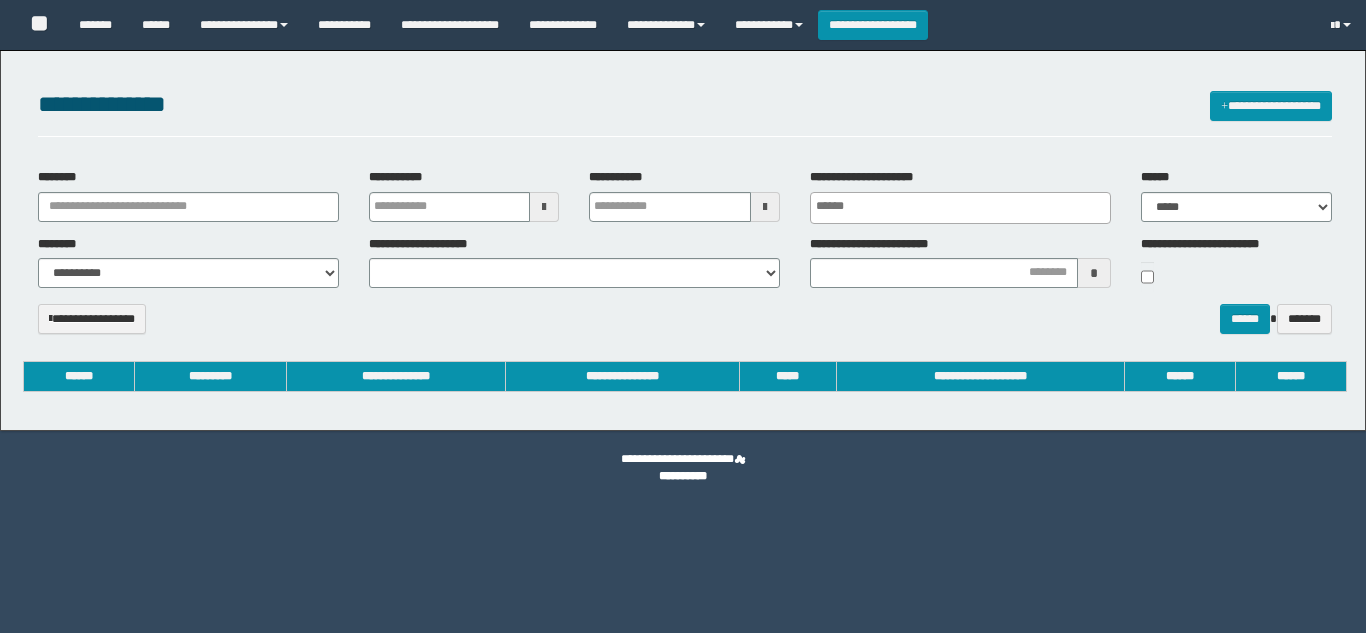 select 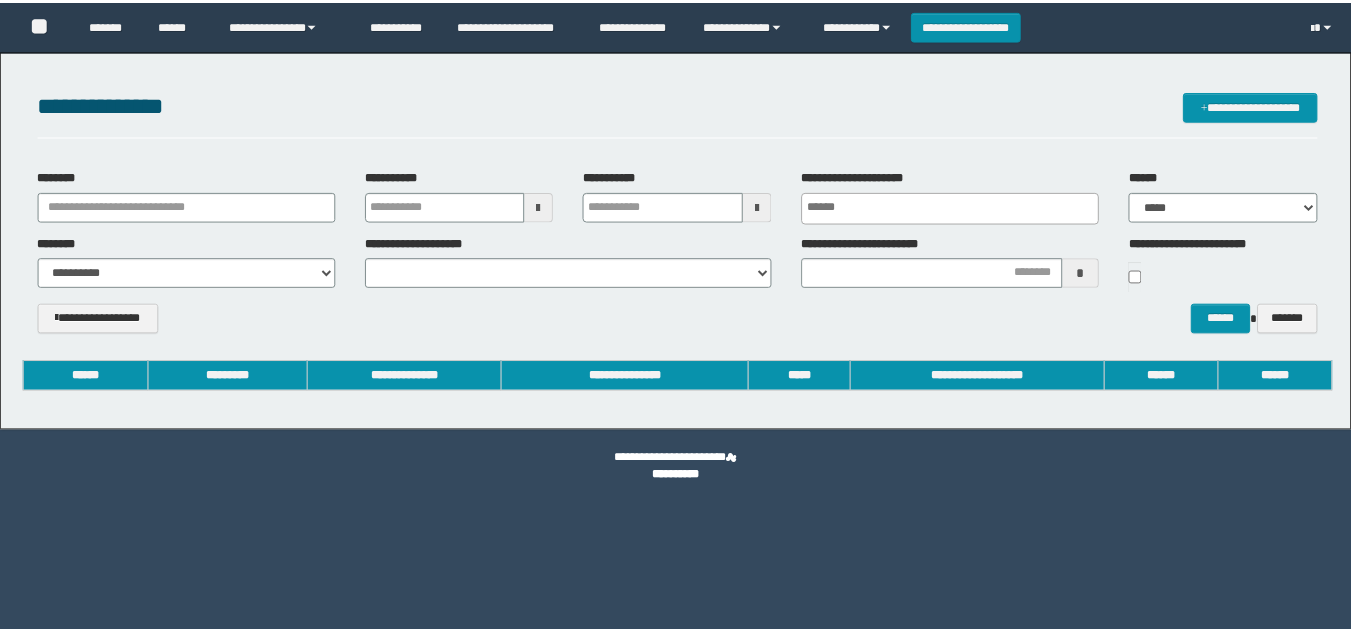 scroll, scrollTop: 0, scrollLeft: 0, axis: both 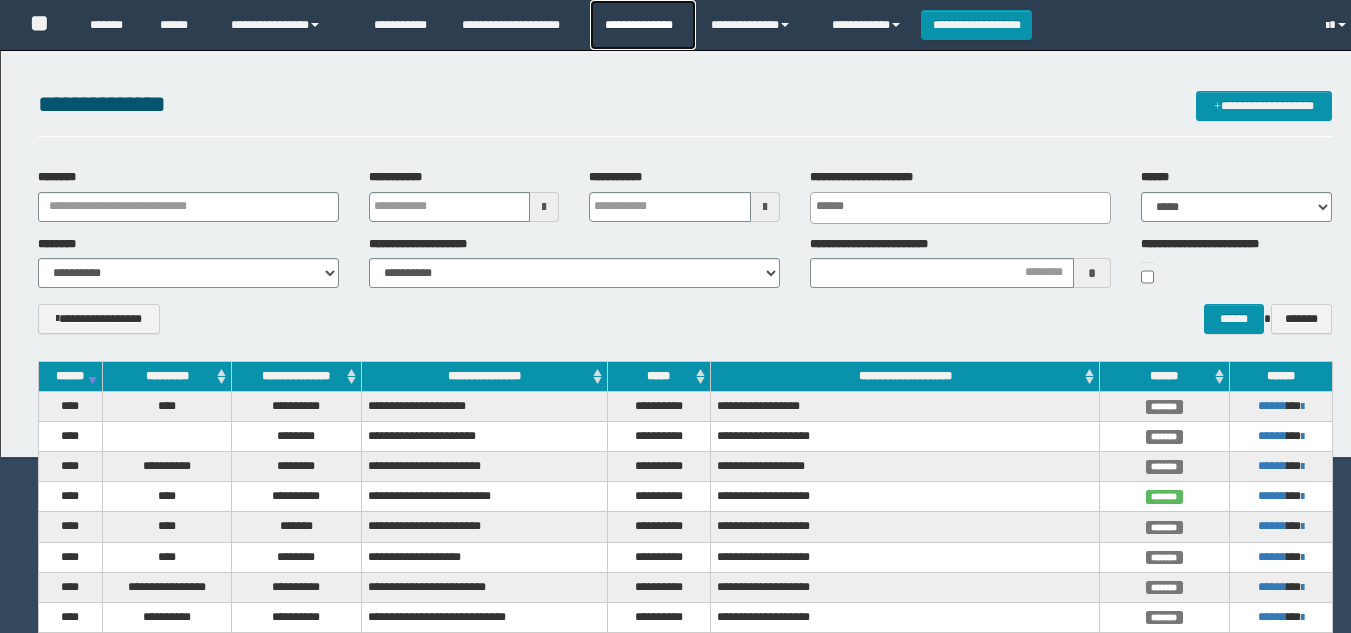 click on "**********" at bounding box center [642, 25] 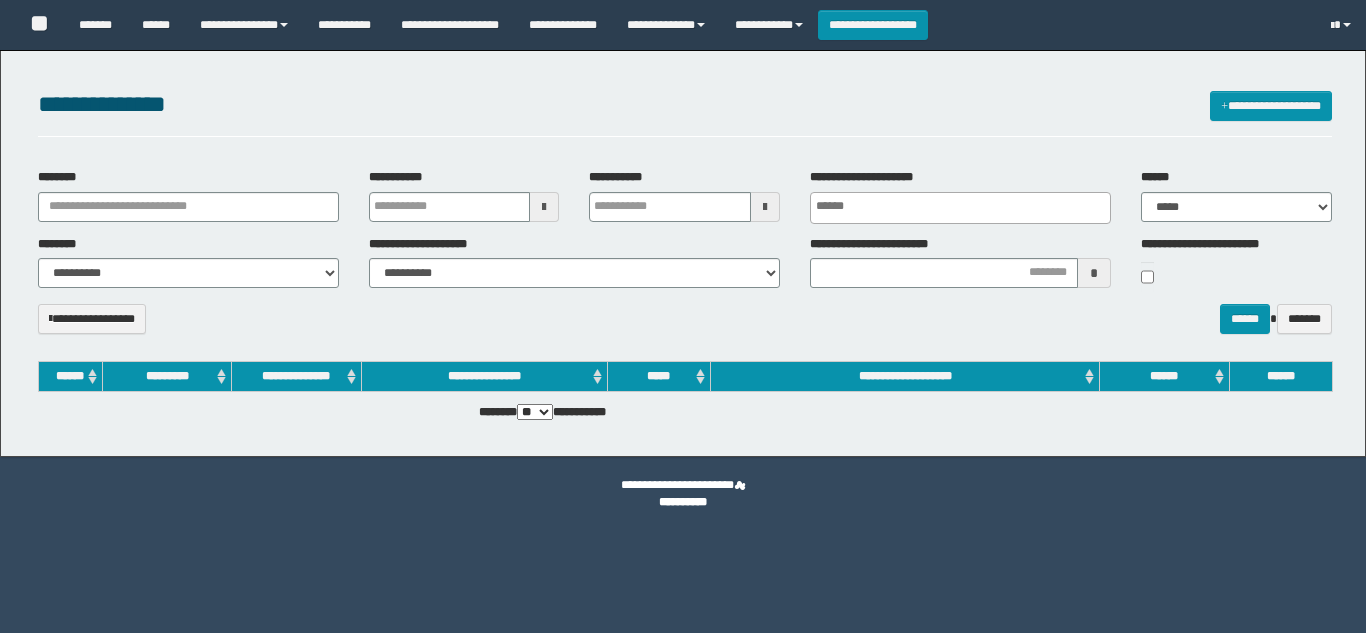 select 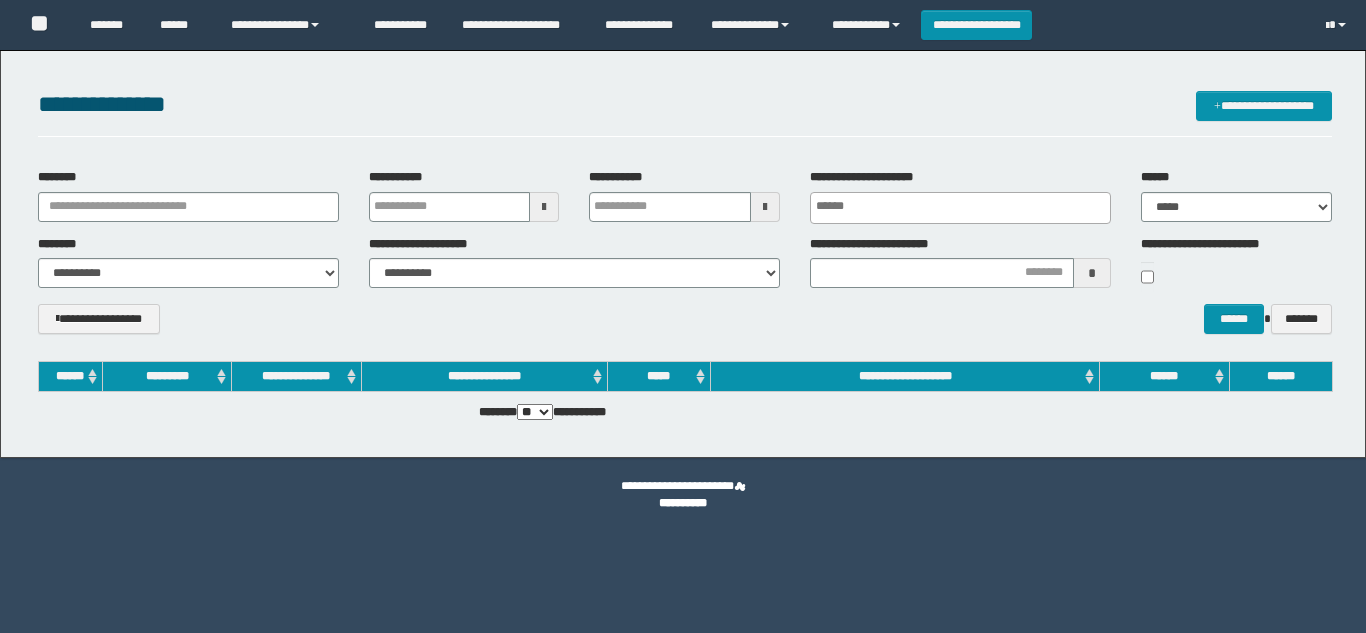 scroll, scrollTop: 0, scrollLeft: 0, axis: both 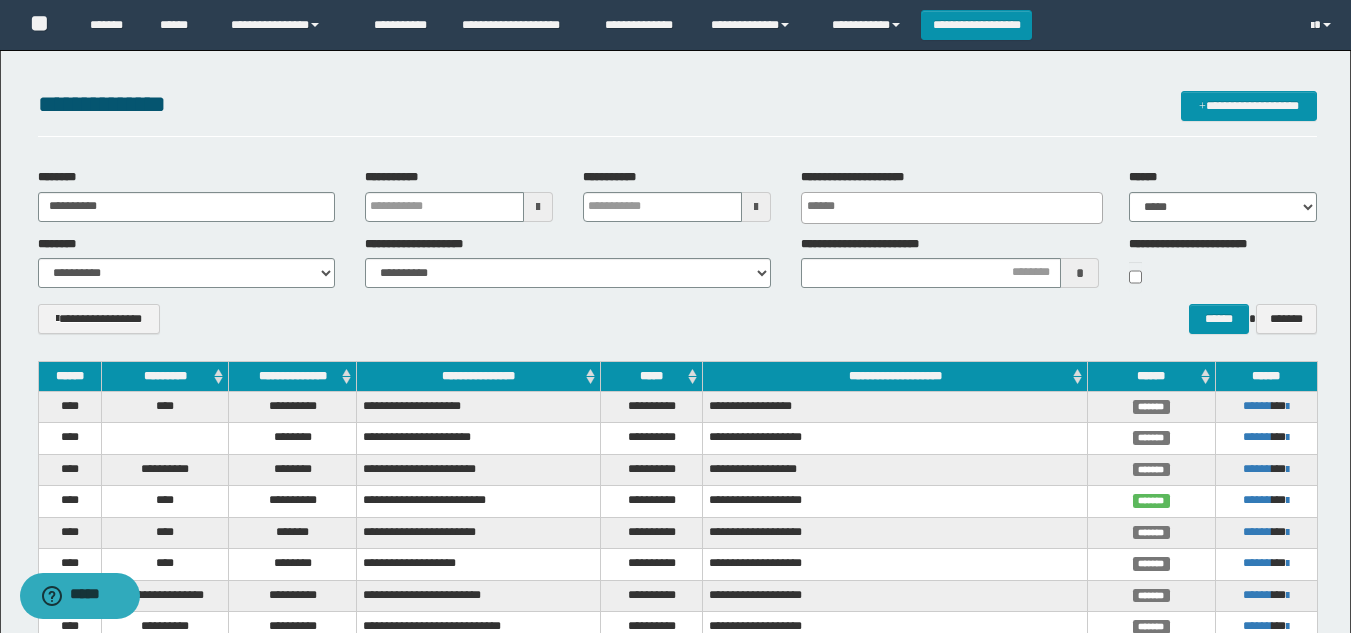type on "**********" 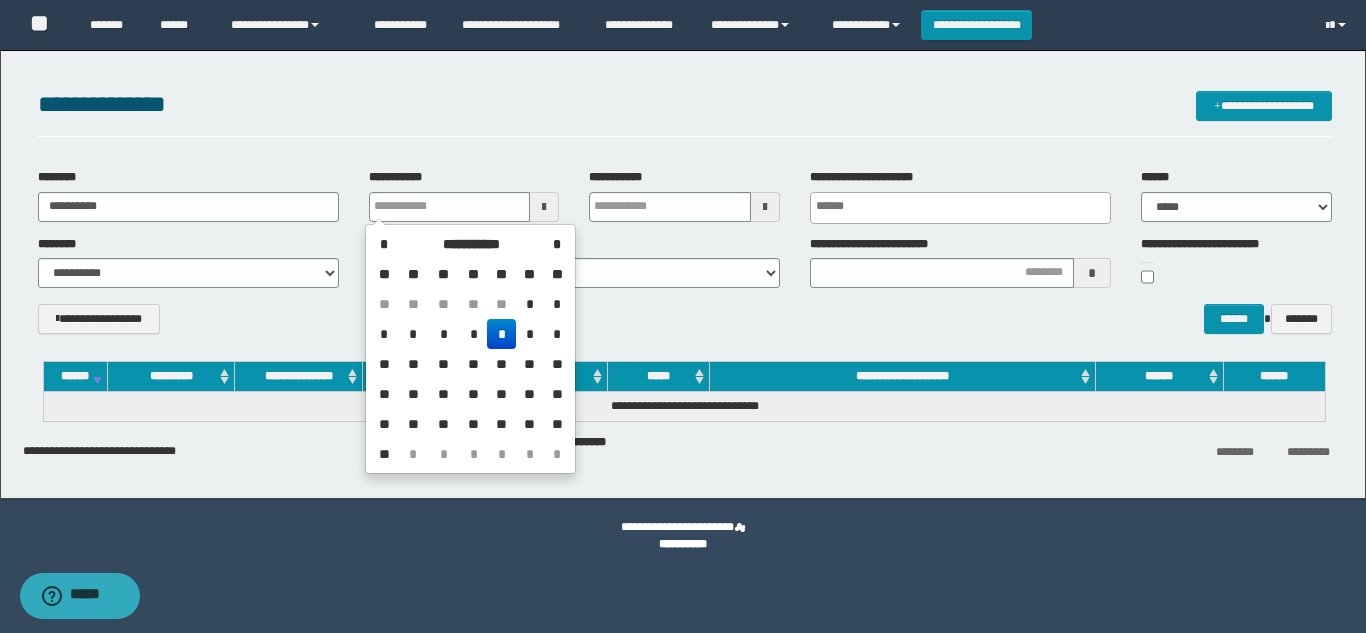 click on "**********" at bounding box center (685, 104) 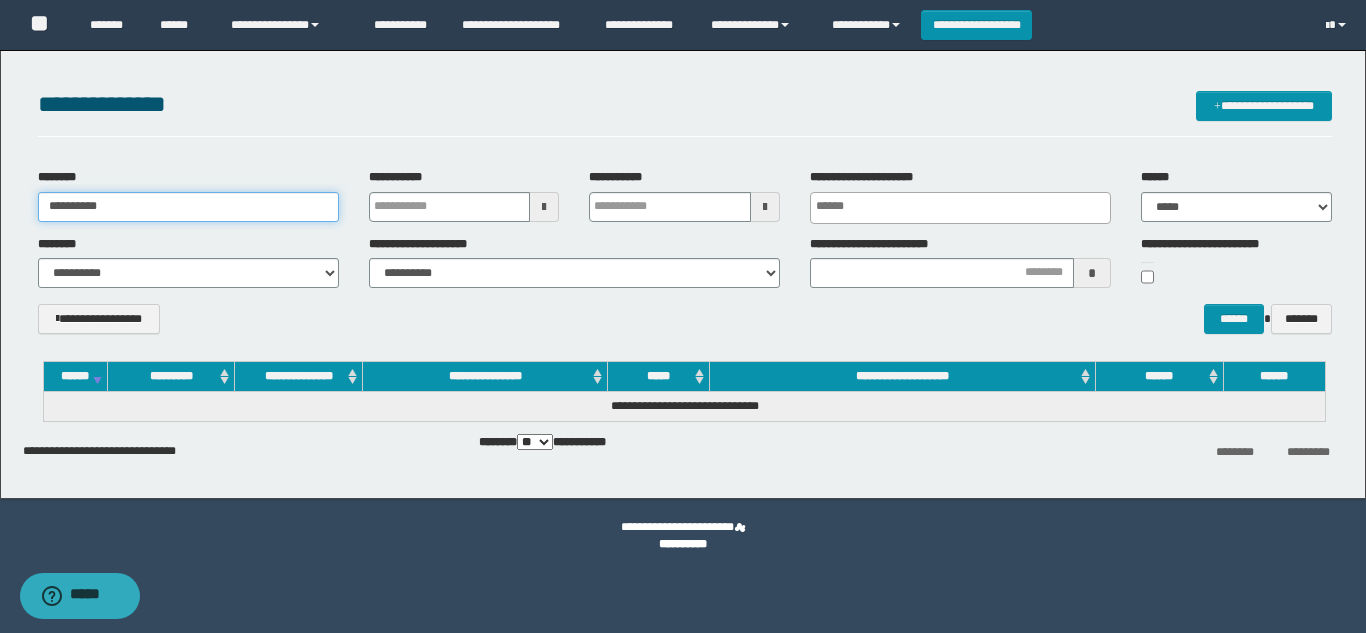 click on "**********" at bounding box center (188, 207) 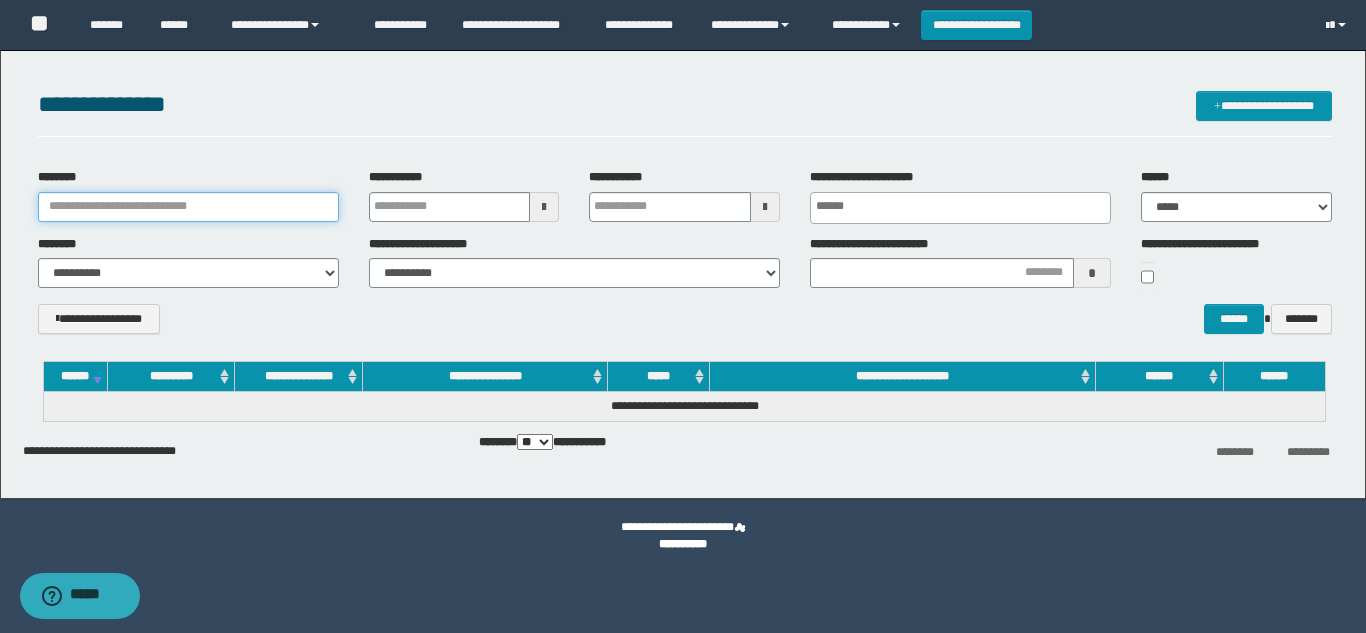 paste on "**********" 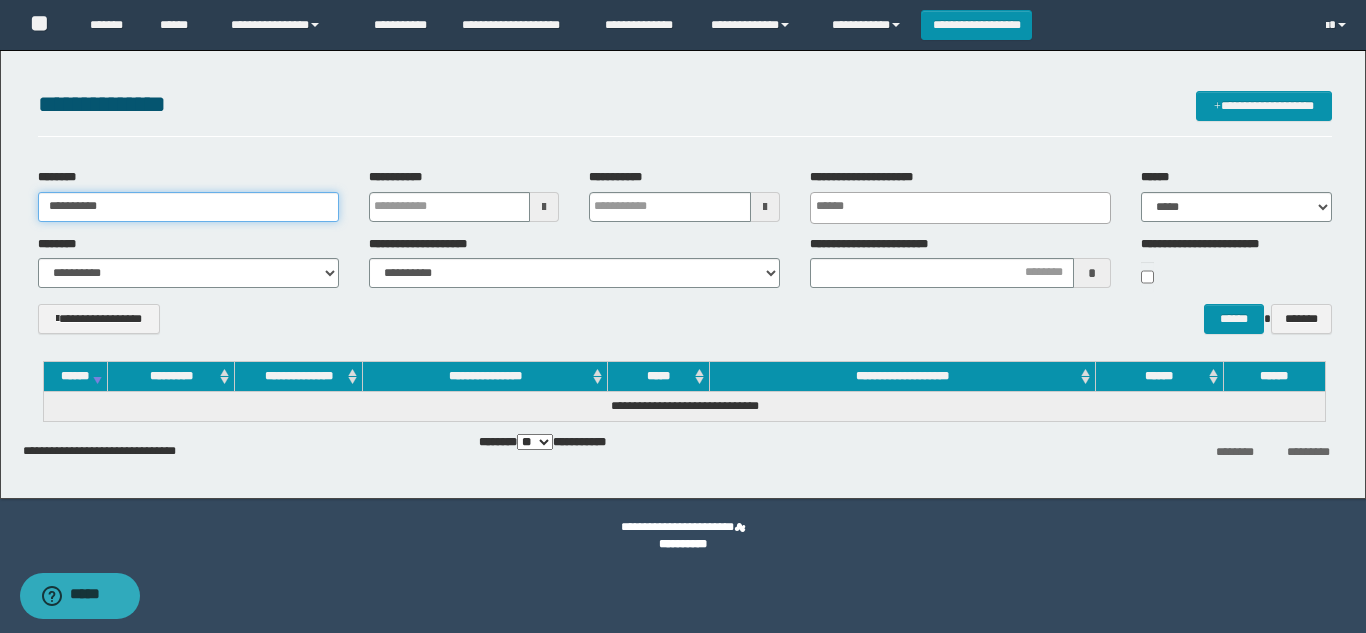 type on "**********" 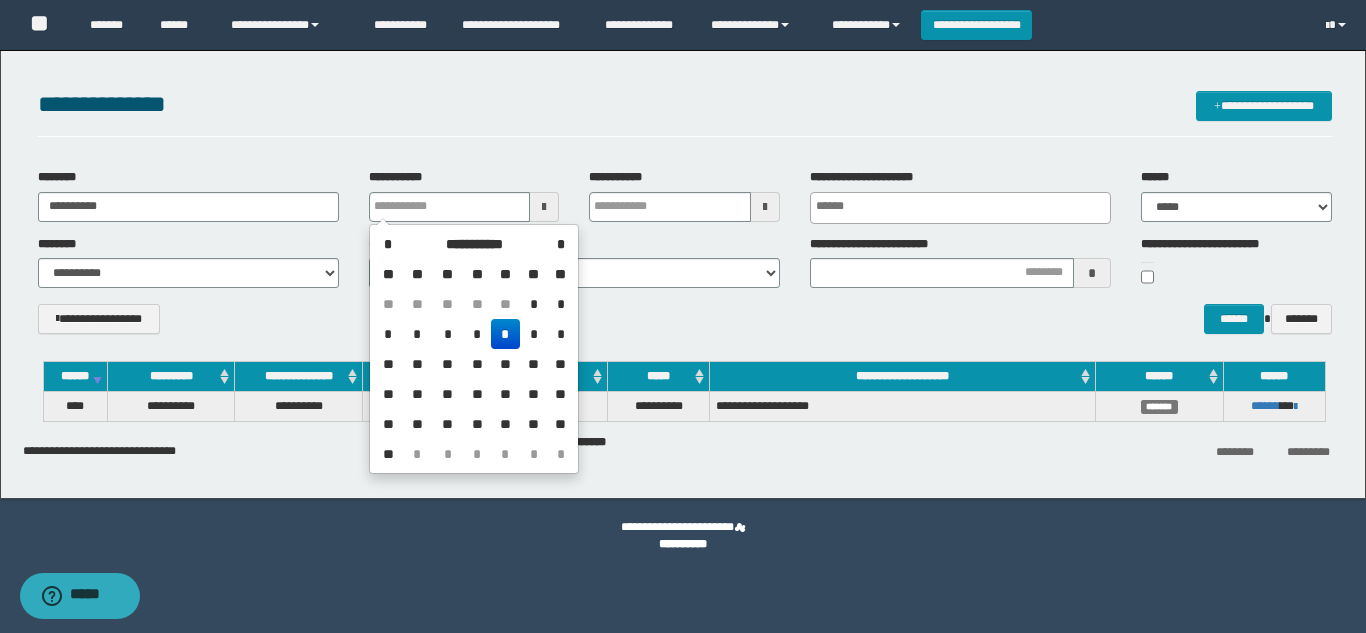 click on "**********" at bounding box center (685, 258) 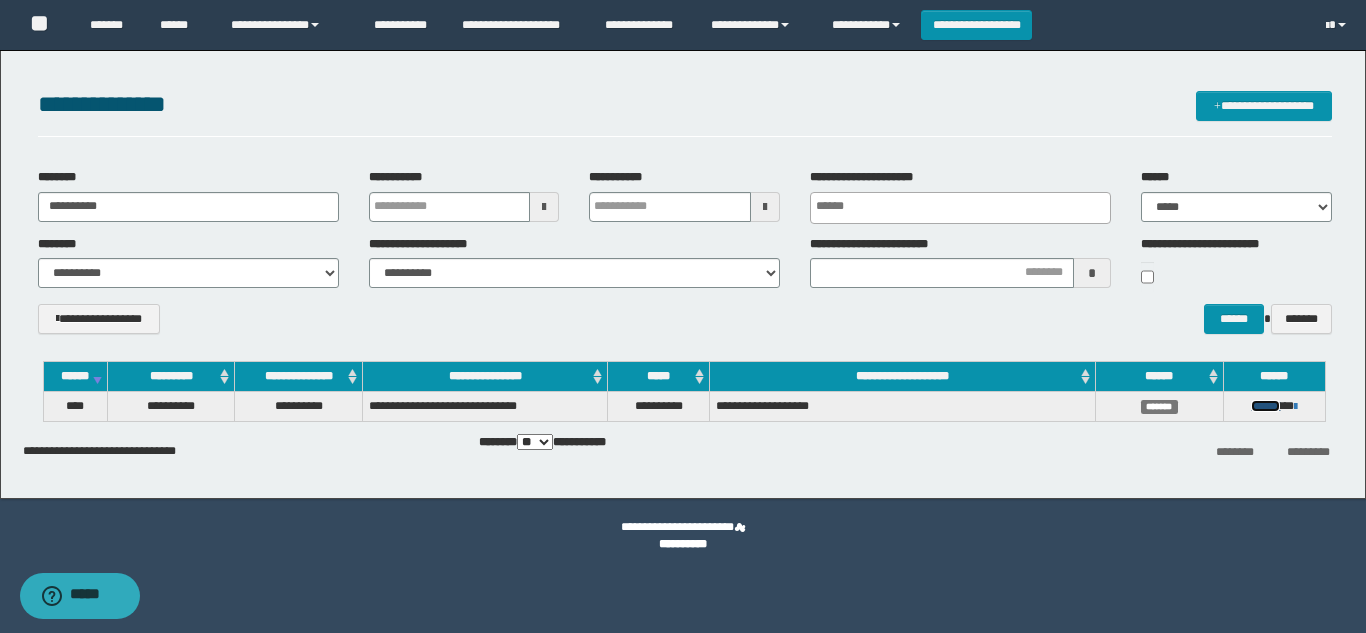 click on "******" at bounding box center (1265, 406) 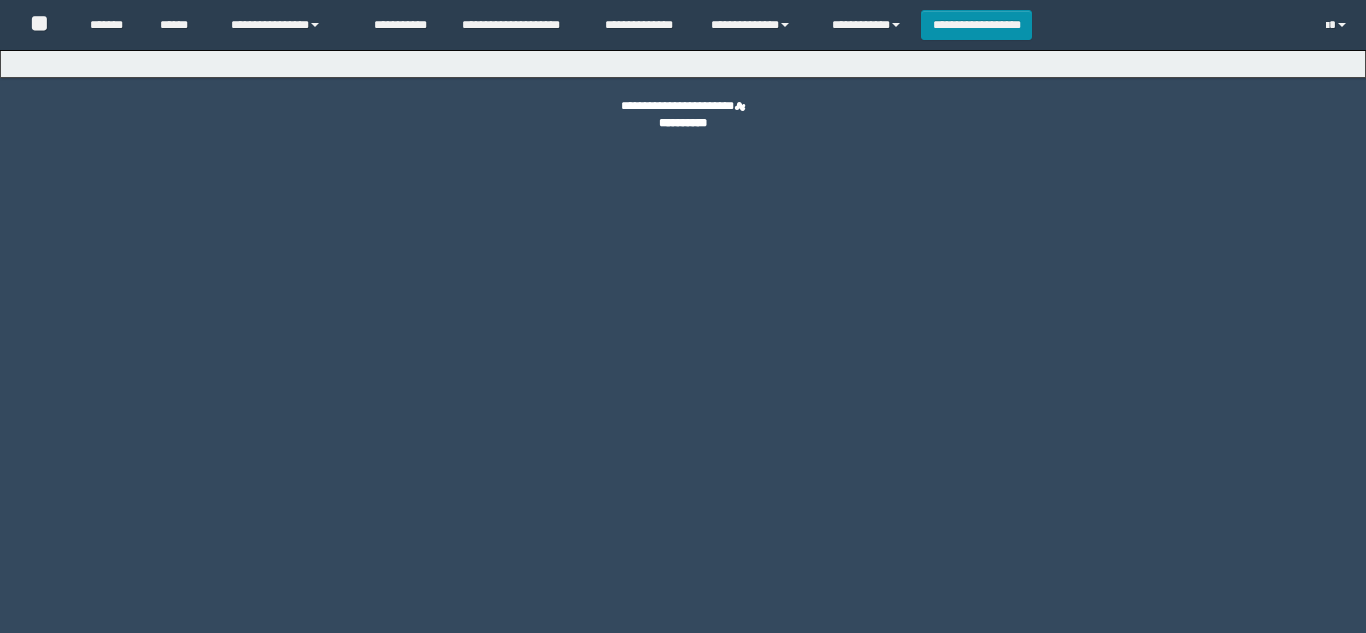 scroll, scrollTop: 0, scrollLeft: 0, axis: both 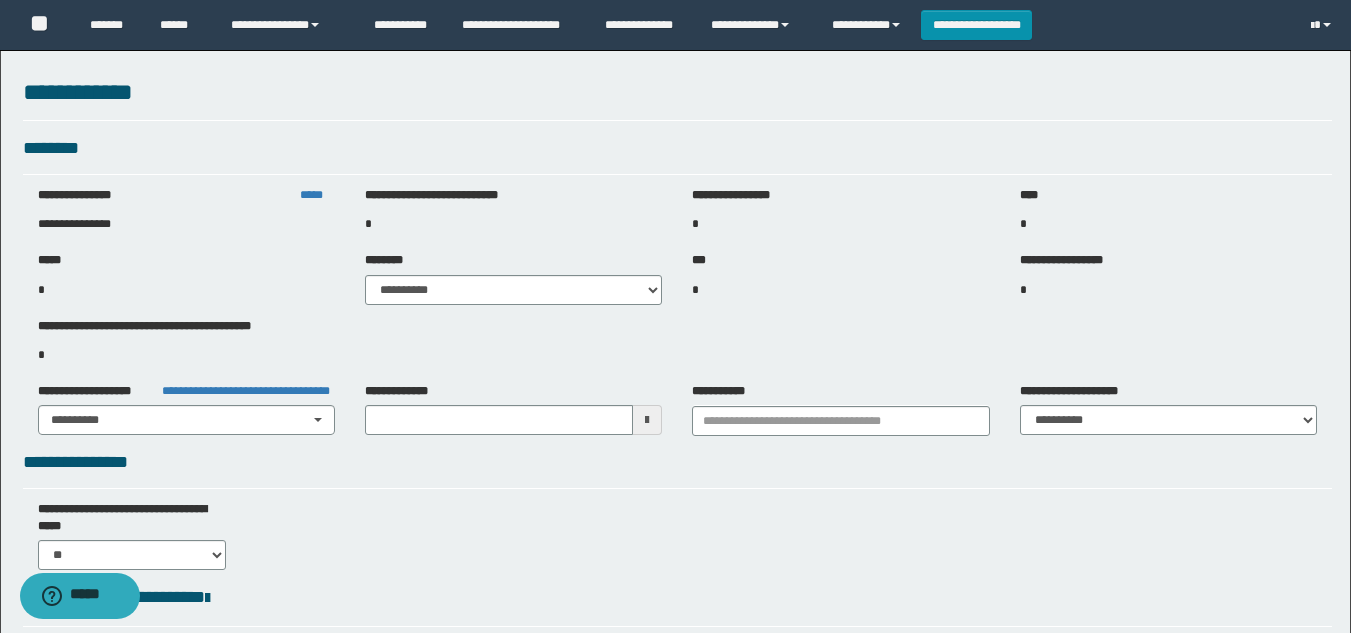 type on "**********" 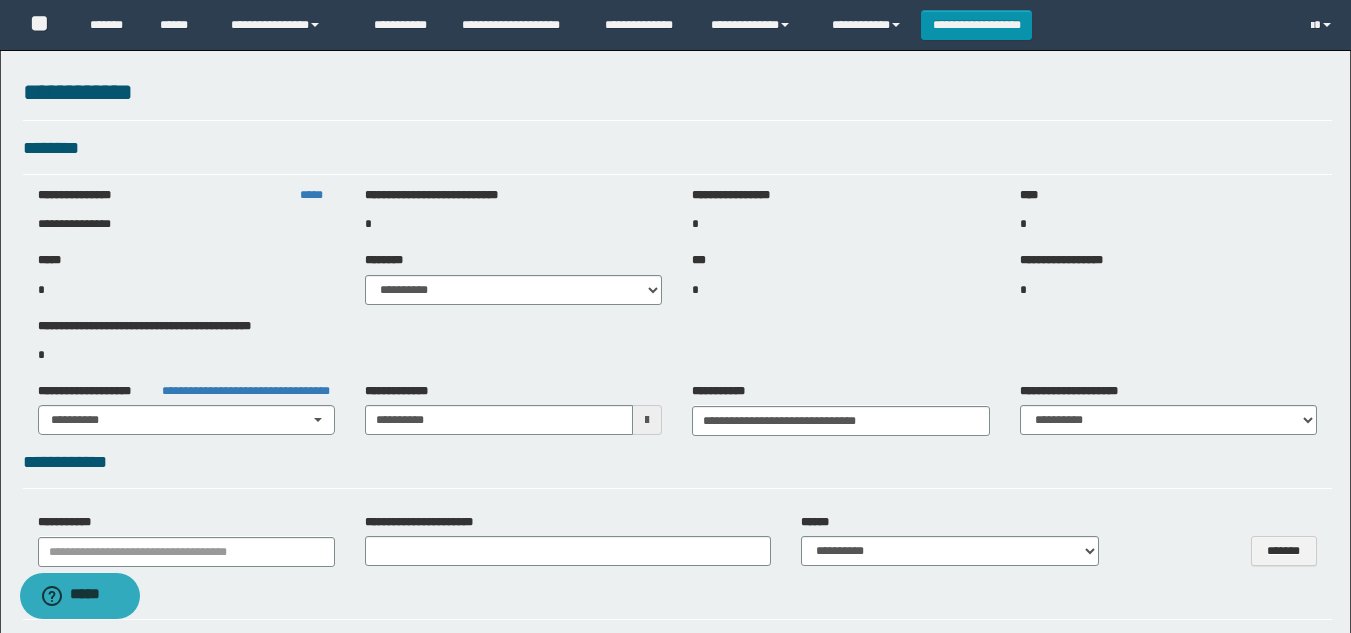 select on "***" 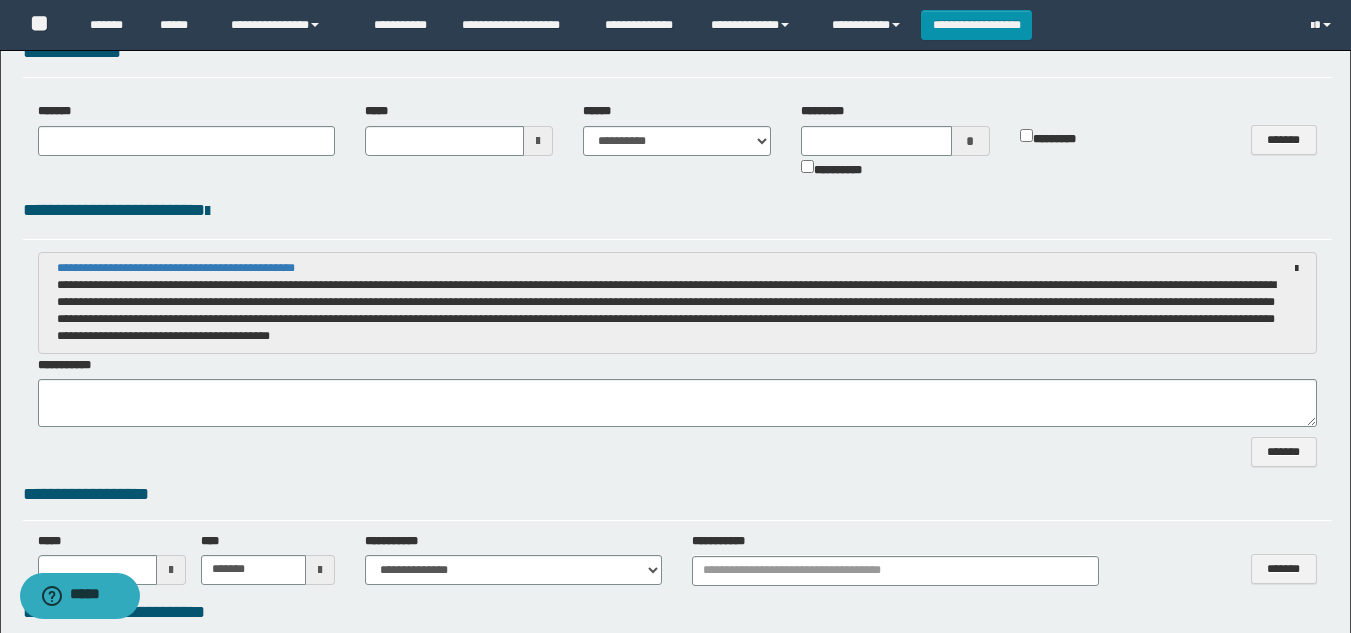 scroll, scrollTop: 800, scrollLeft: 0, axis: vertical 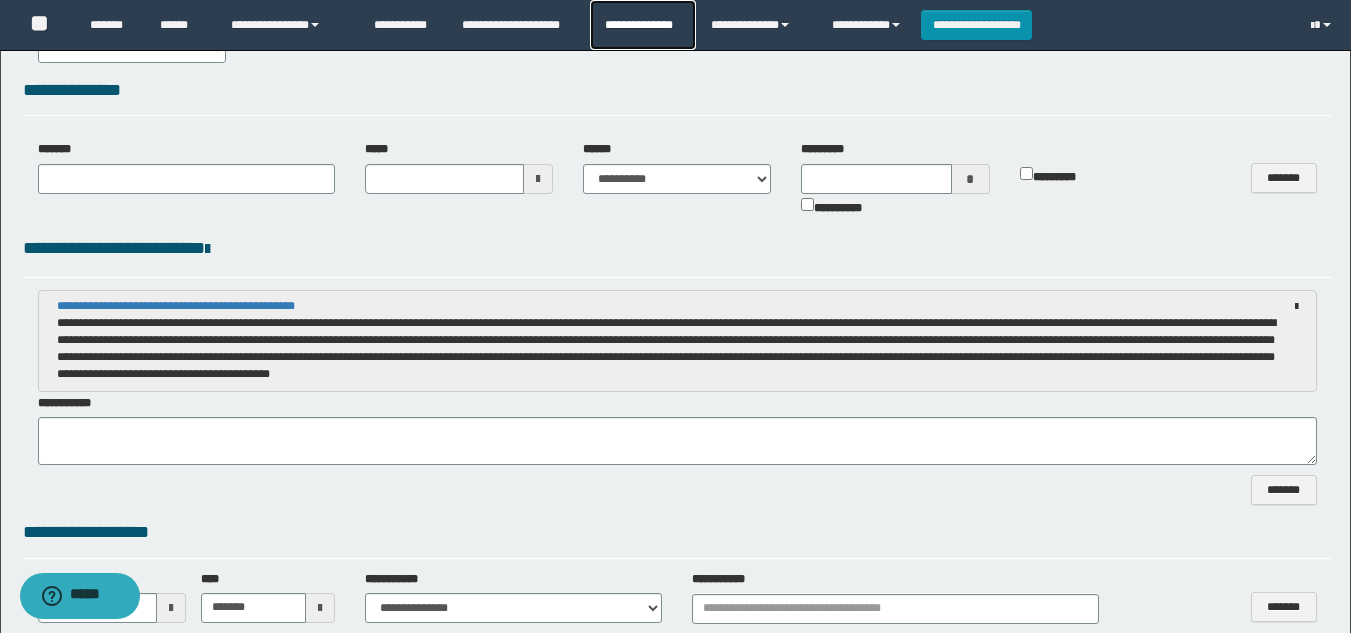 click on "**********" at bounding box center (642, 25) 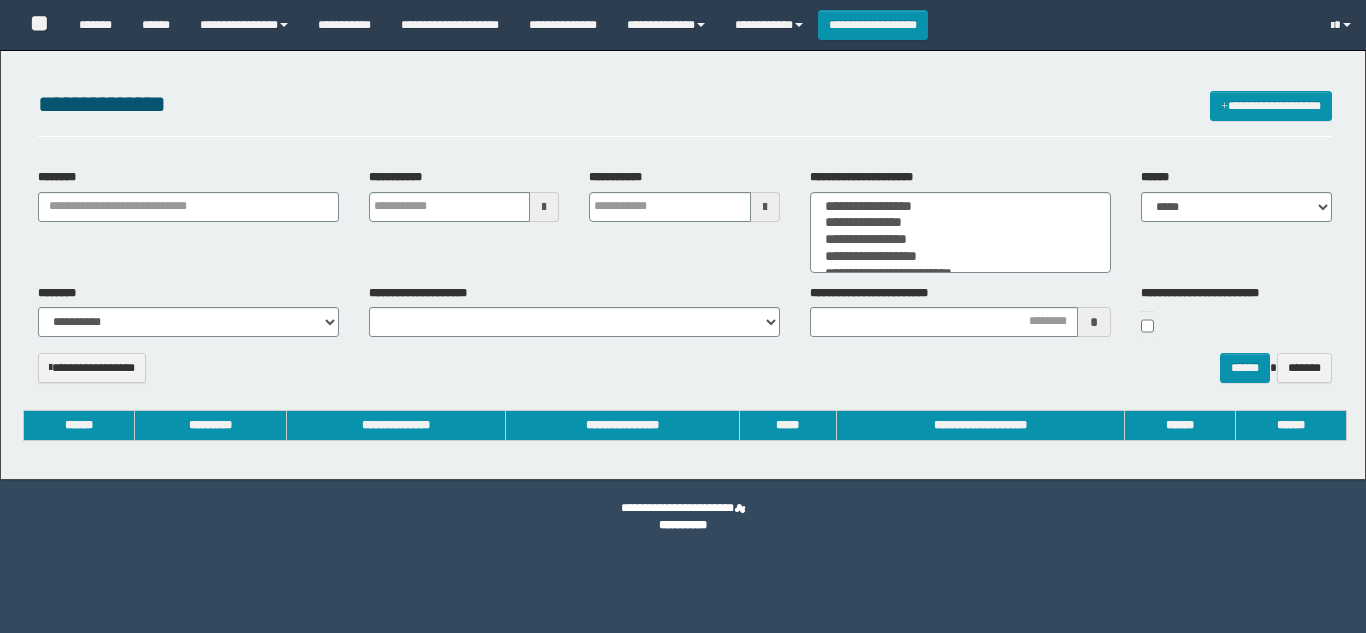 select 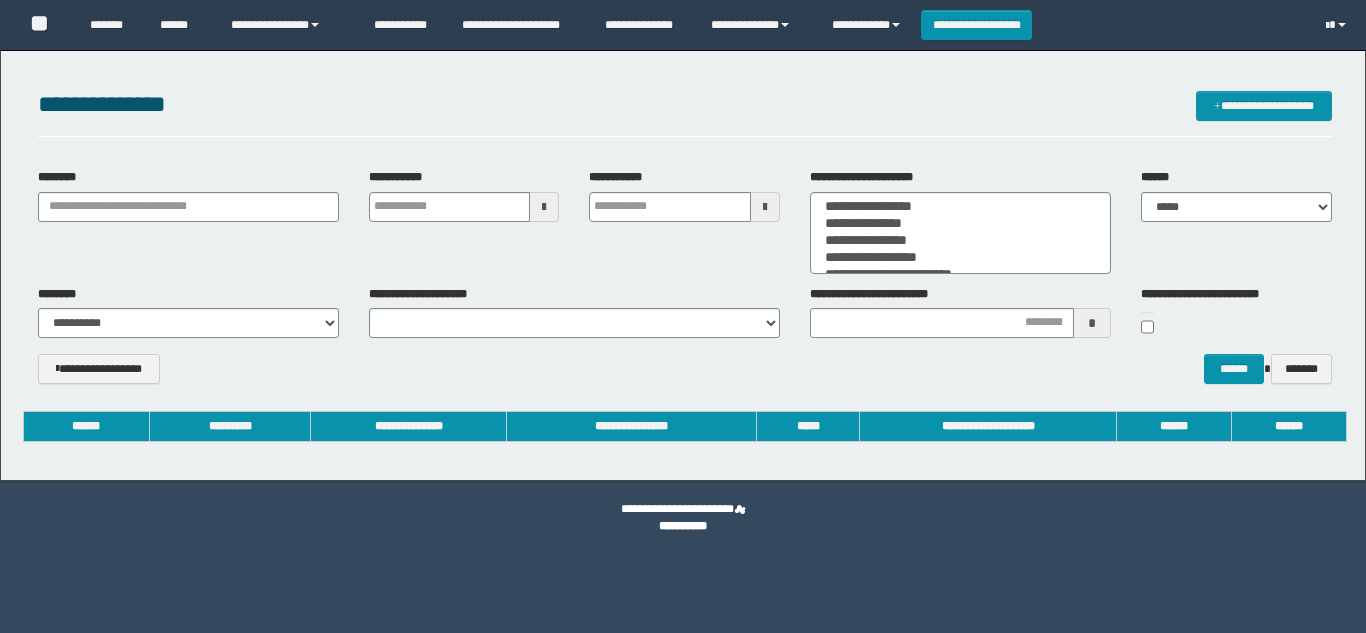 scroll, scrollTop: 0, scrollLeft: 0, axis: both 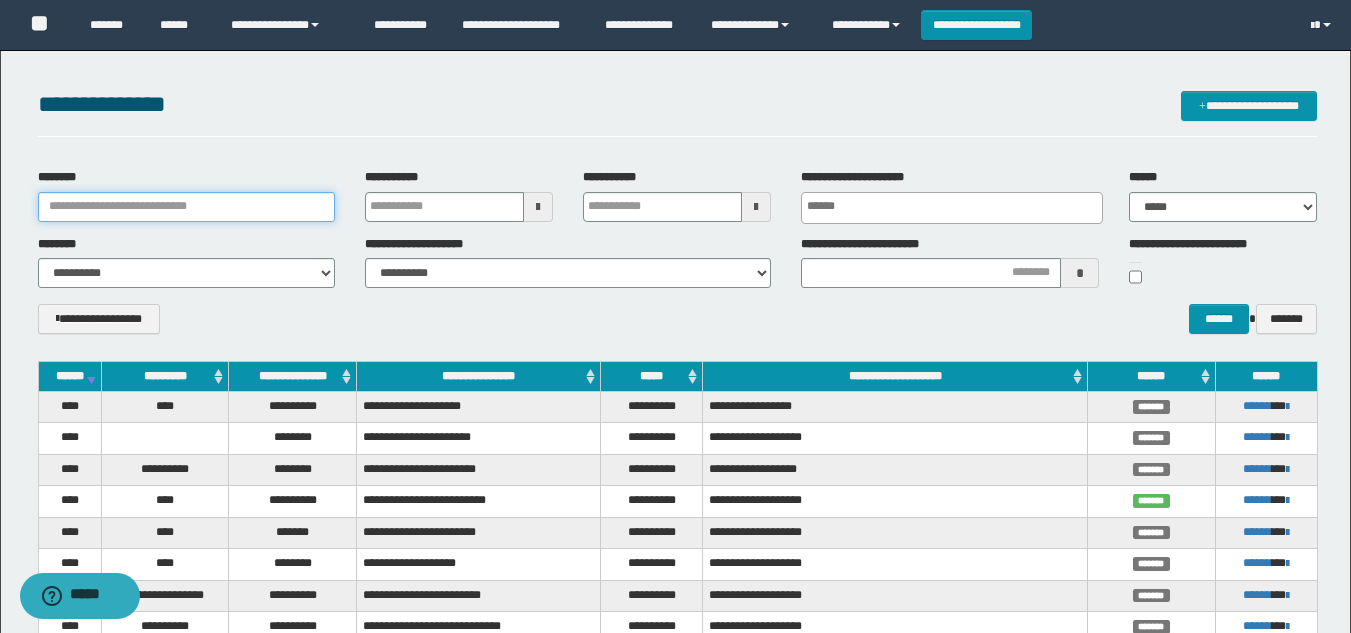 click on "********" at bounding box center [186, 207] 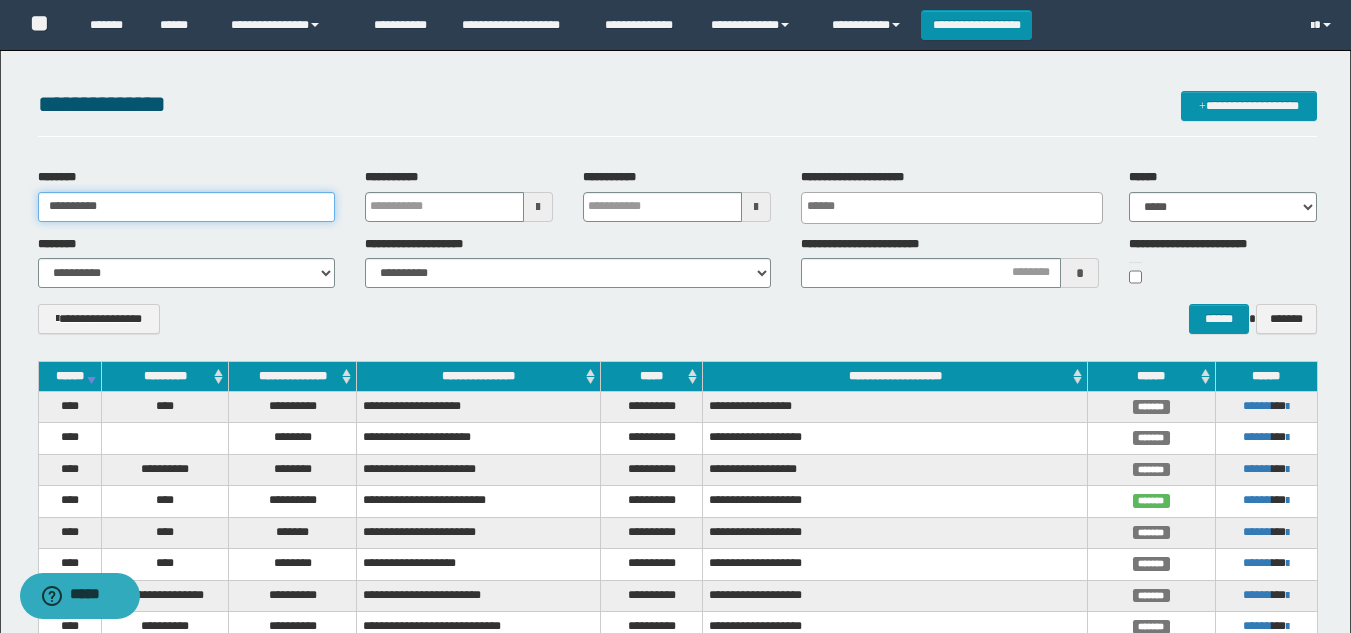click on "**********" at bounding box center (186, 207) 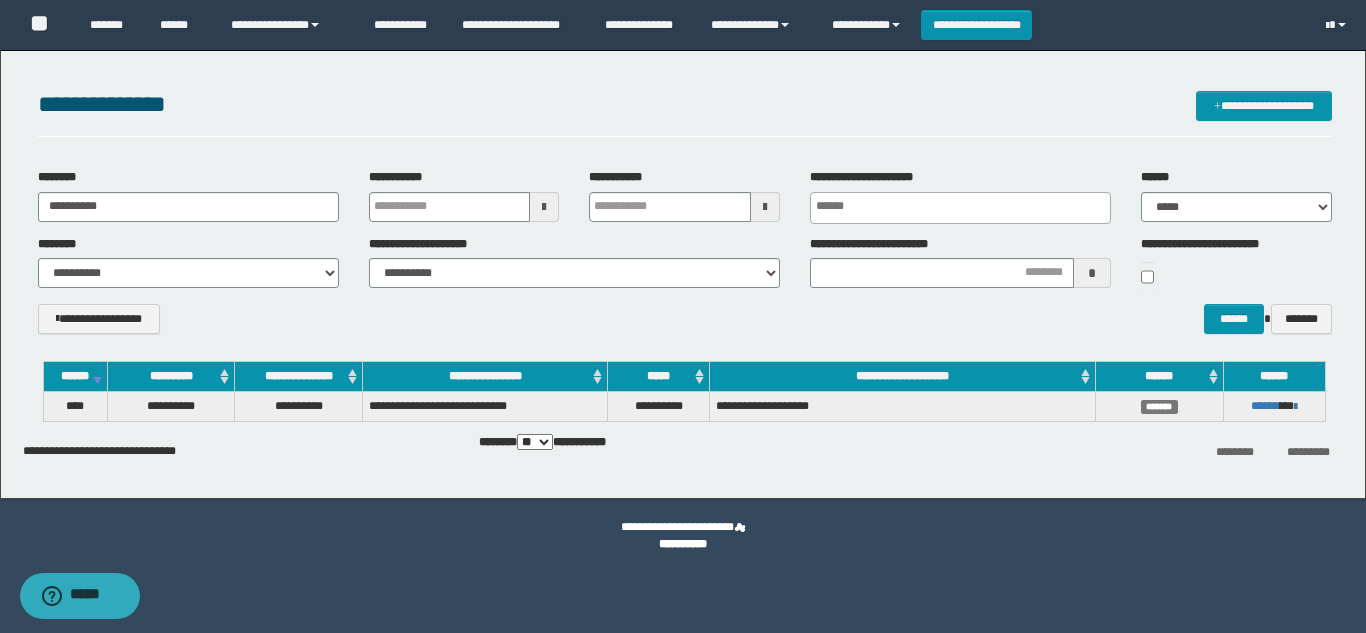 click on "**********" at bounding box center [685, 326] 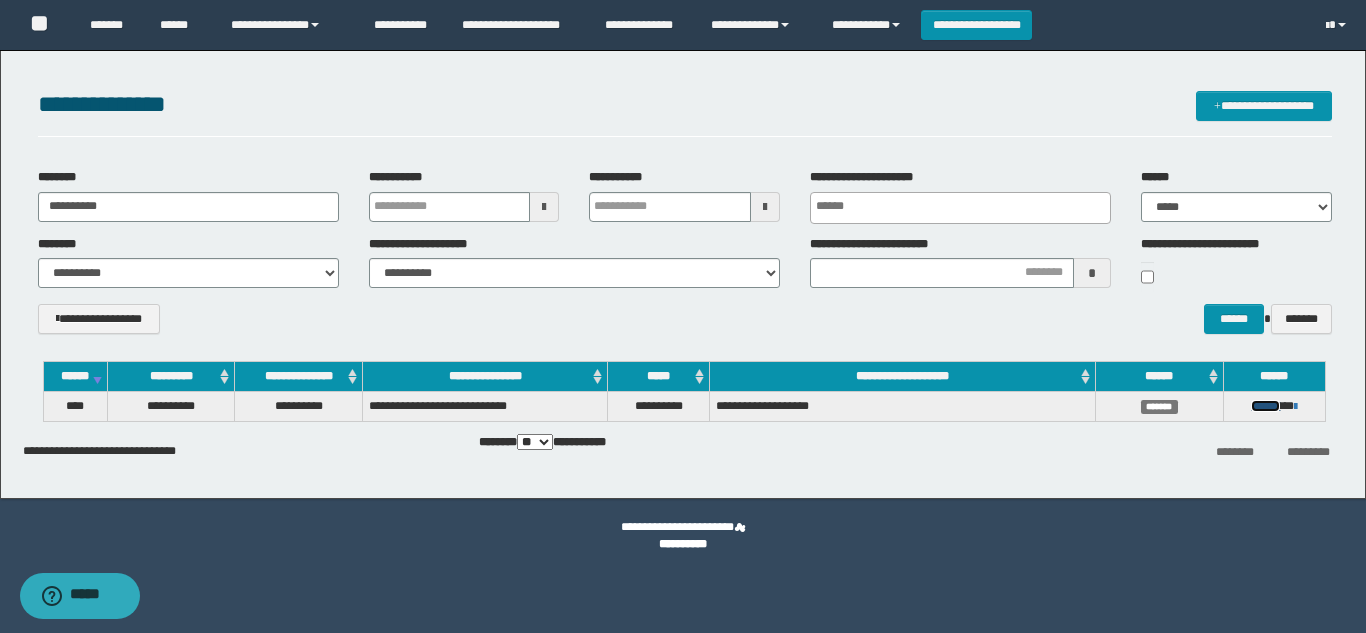 click on "******" at bounding box center (1265, 406) 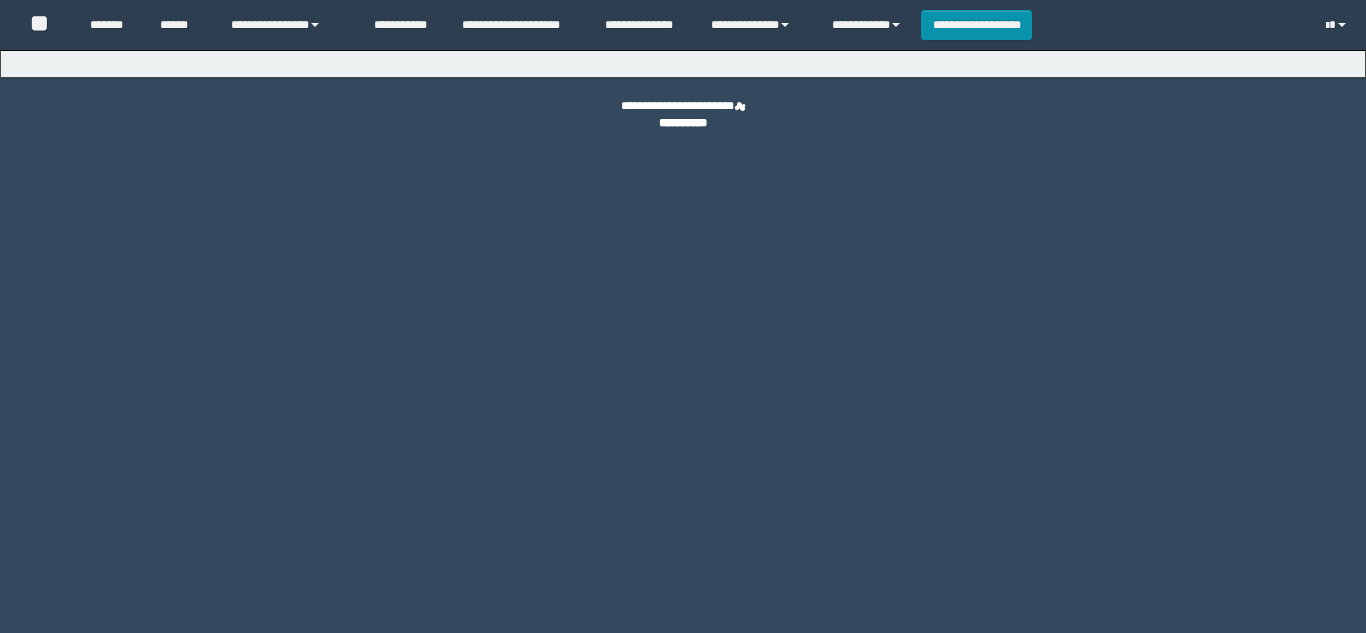 scroll, scrollTop: 0, scrollLeft: 0, axis: both 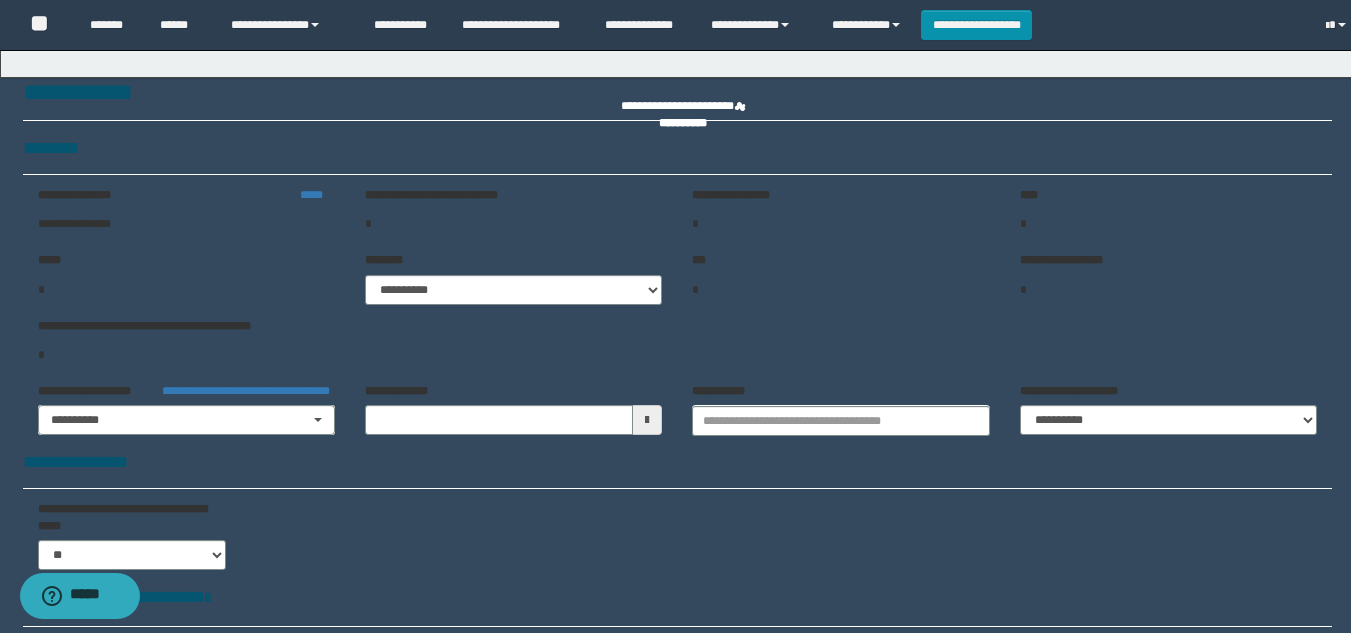 type on "**********" 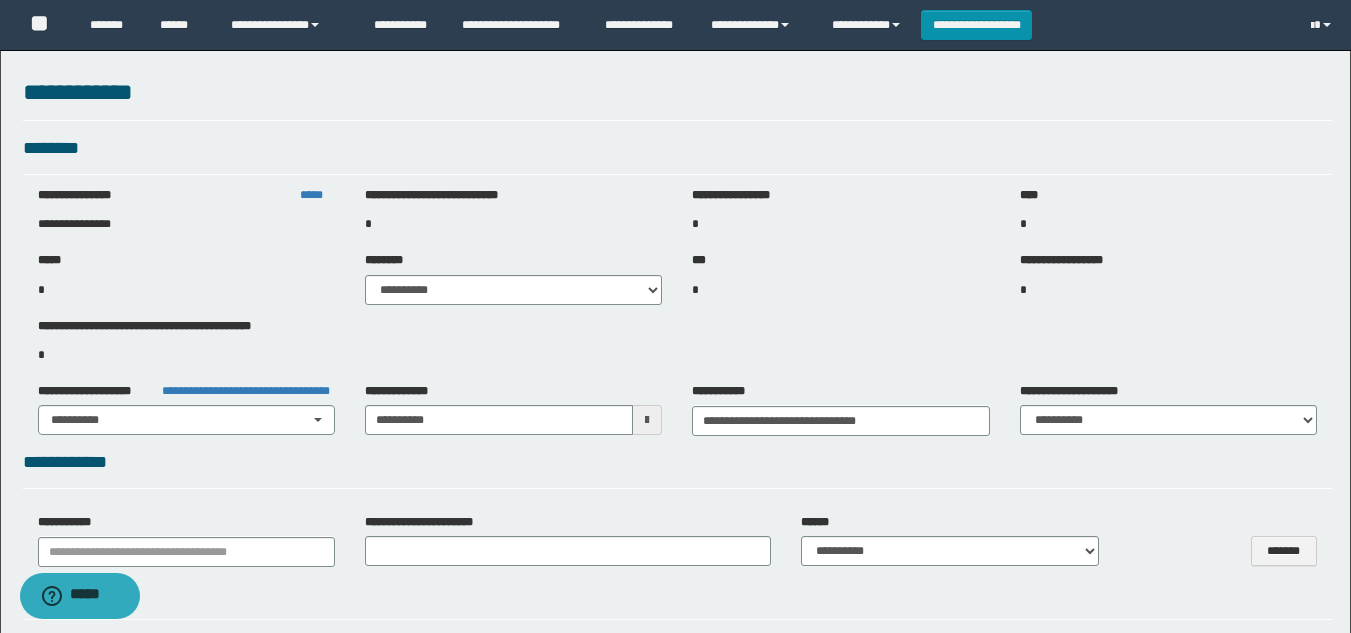 select on "***" 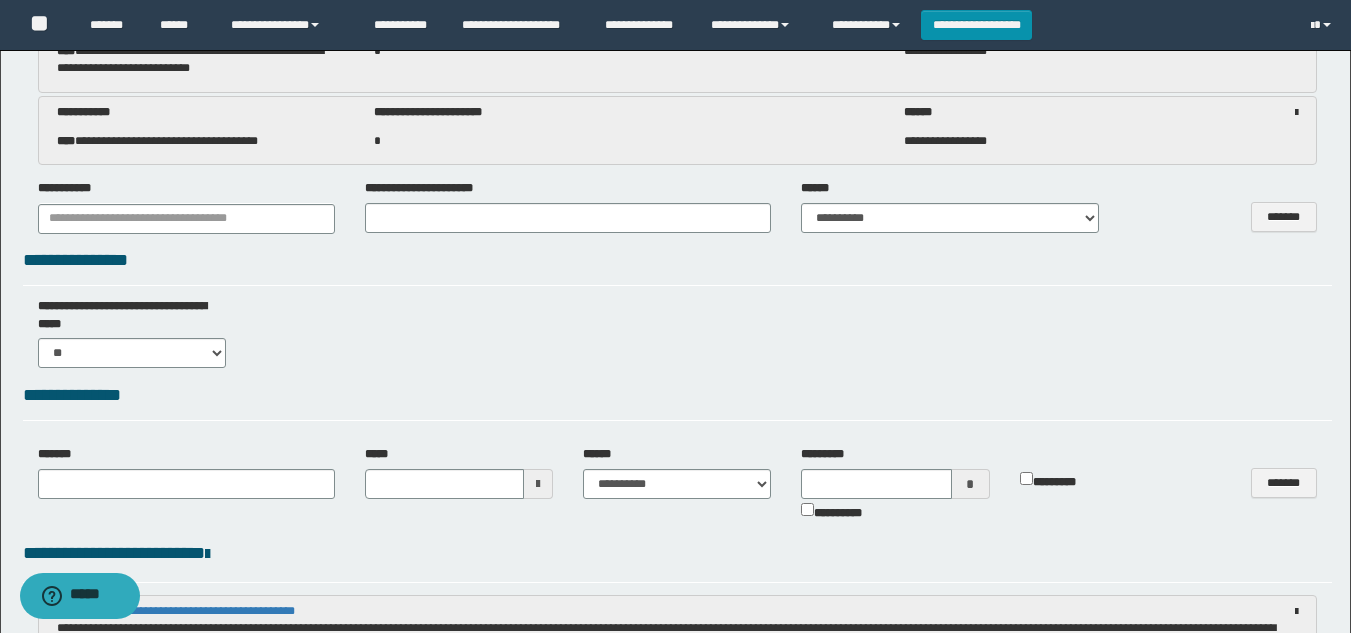 scroll, scrollTop: 700, scrollLeft: 0, axis: vertical 